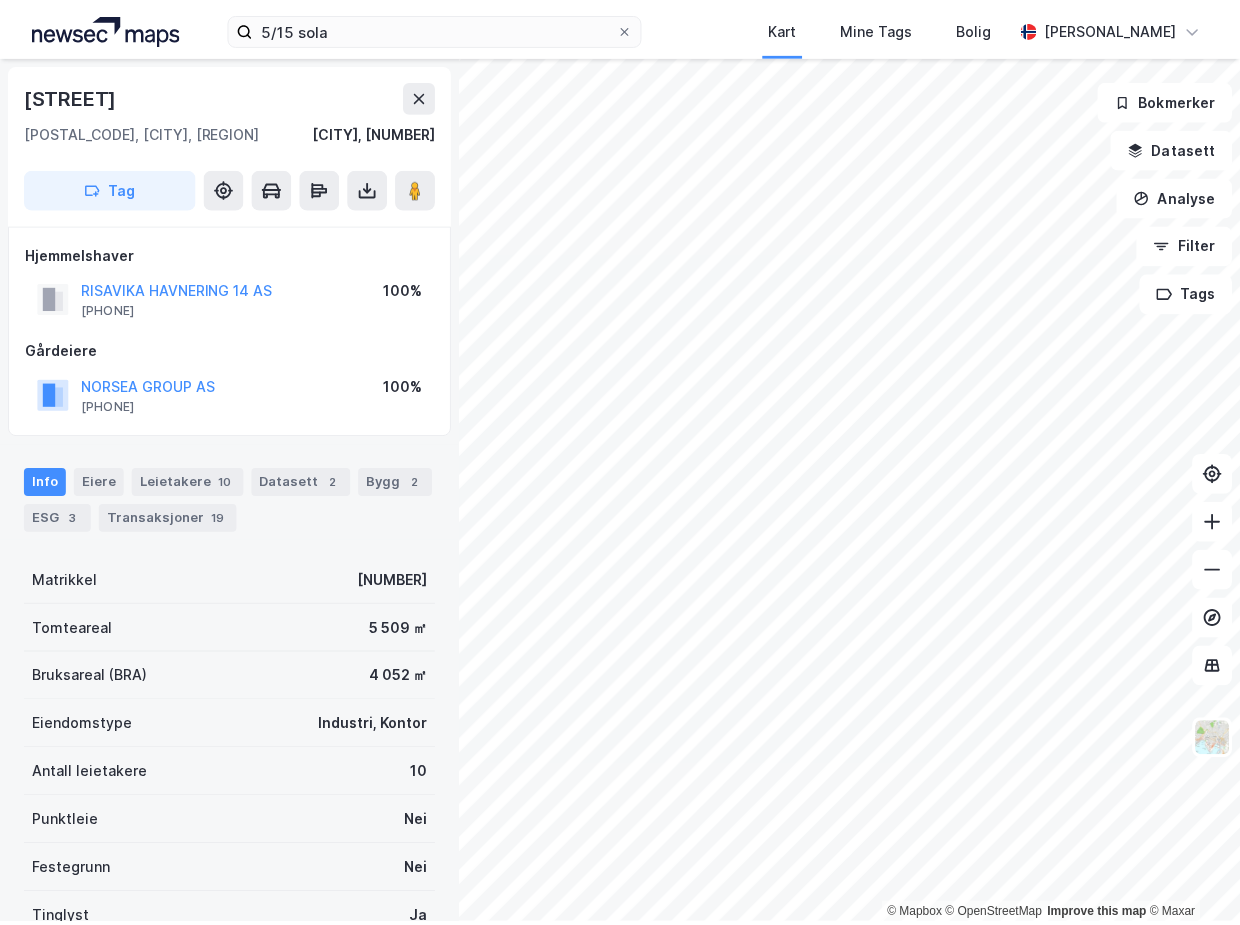 scroll, scrollTop: 0, scrollLeft: 0, axis: both 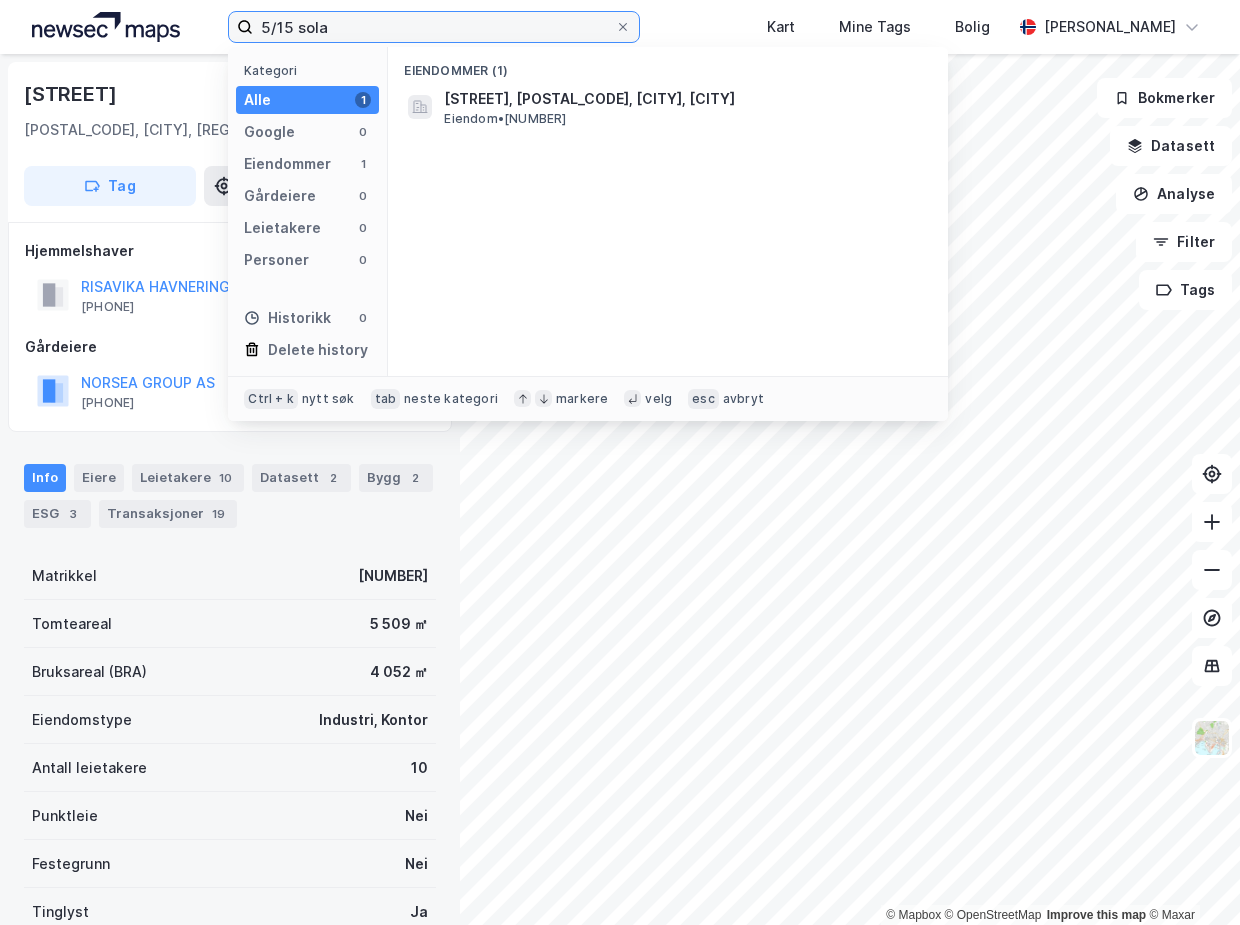 drag, startPoint x: 290, startPoint y: 24, endPoint x: 209, endPoint y: 23, distance: 81.00617 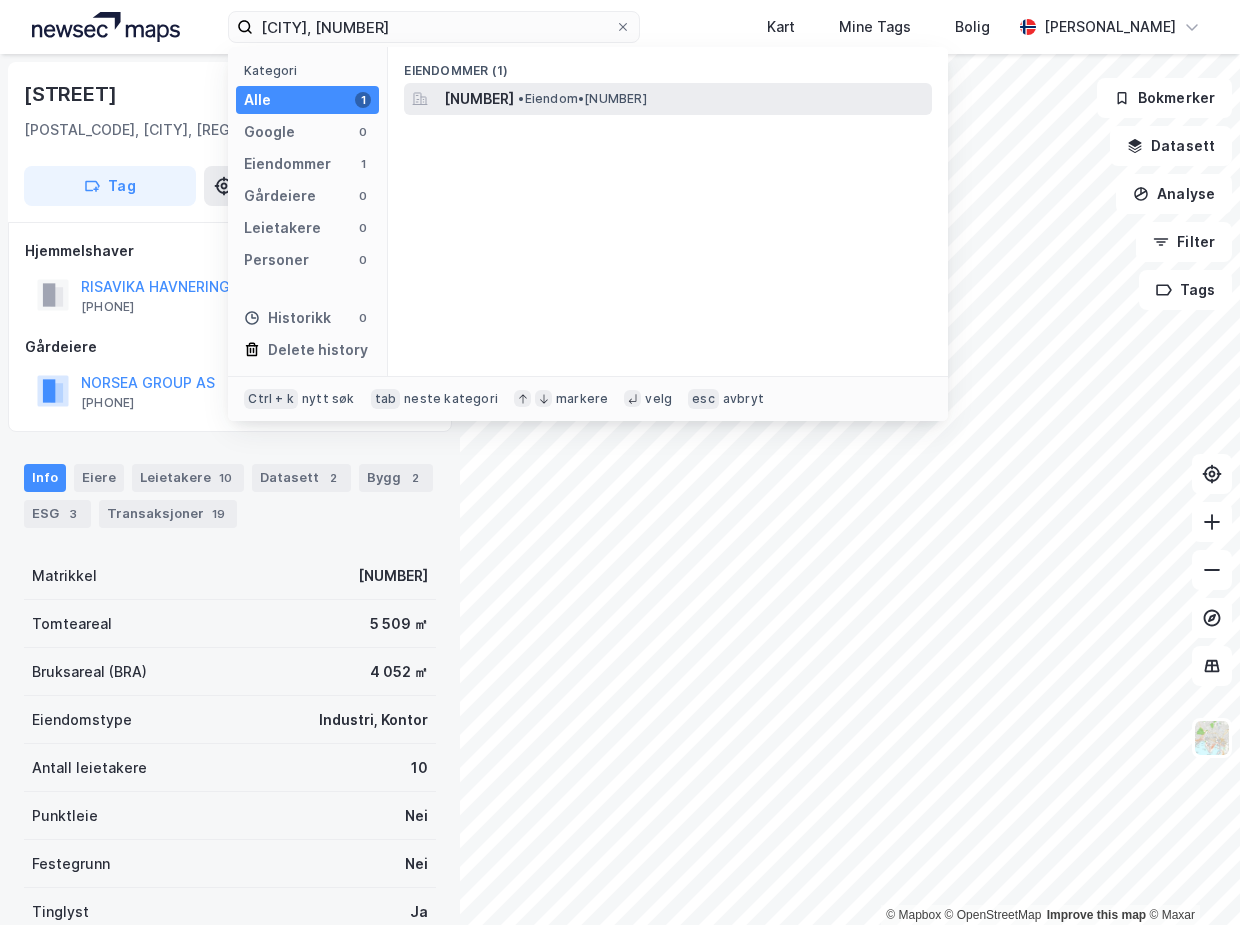 click on "[NUMBER]" at bounding box center (479, 99) 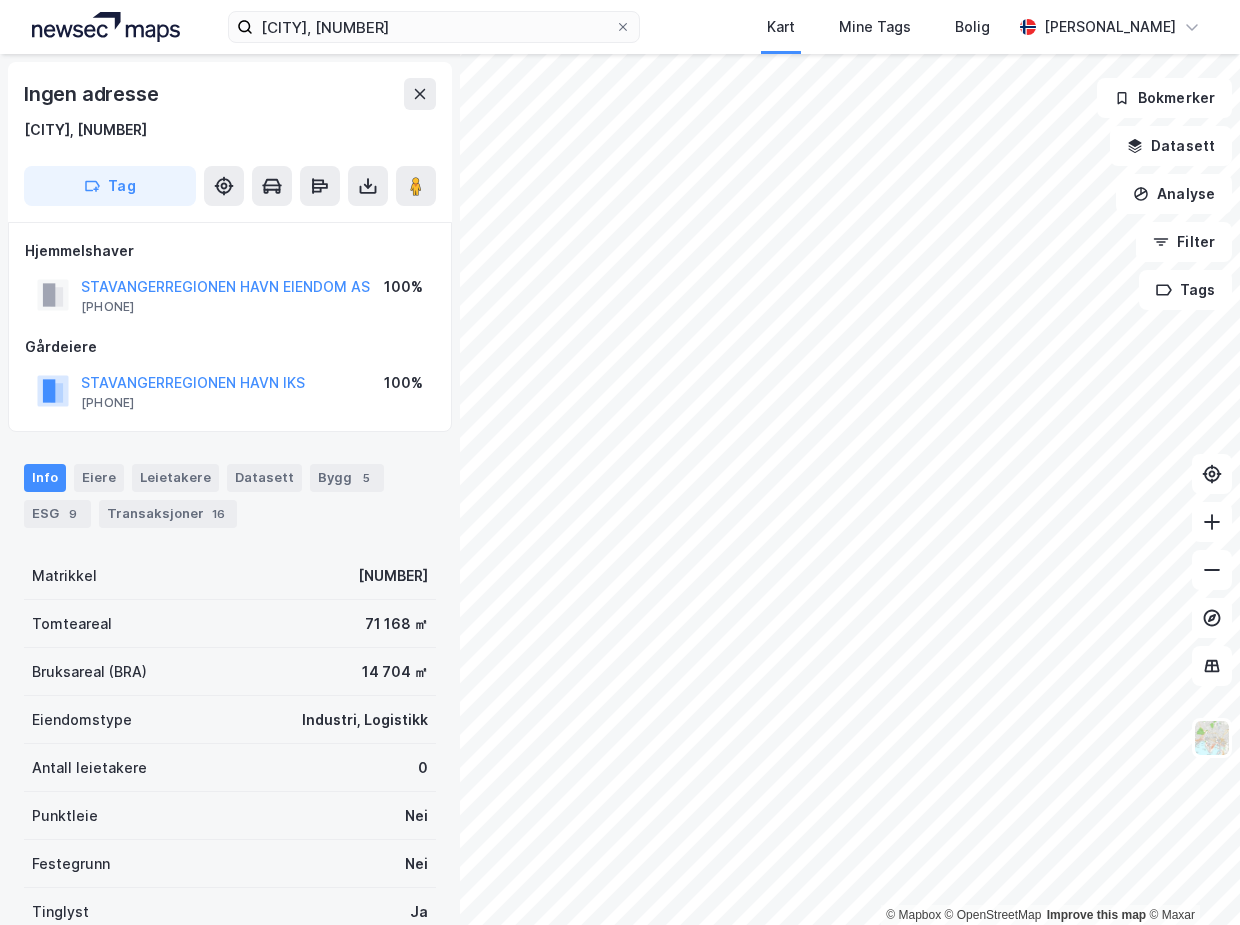 scroll, scrollTop: 23, scrollLeft: 0, axis: vertical 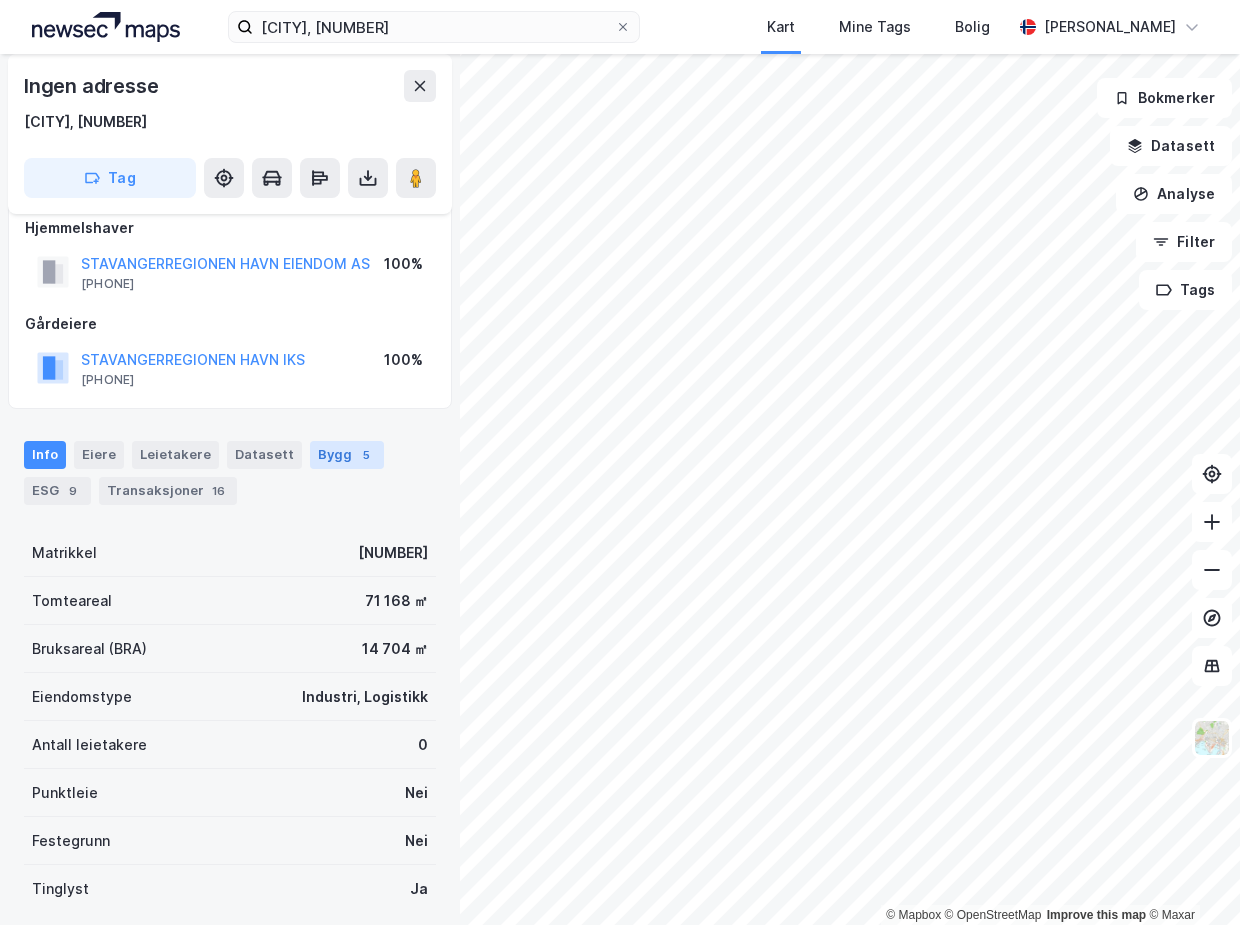 click on "Bygg 5" at bounding box center [347, 455] 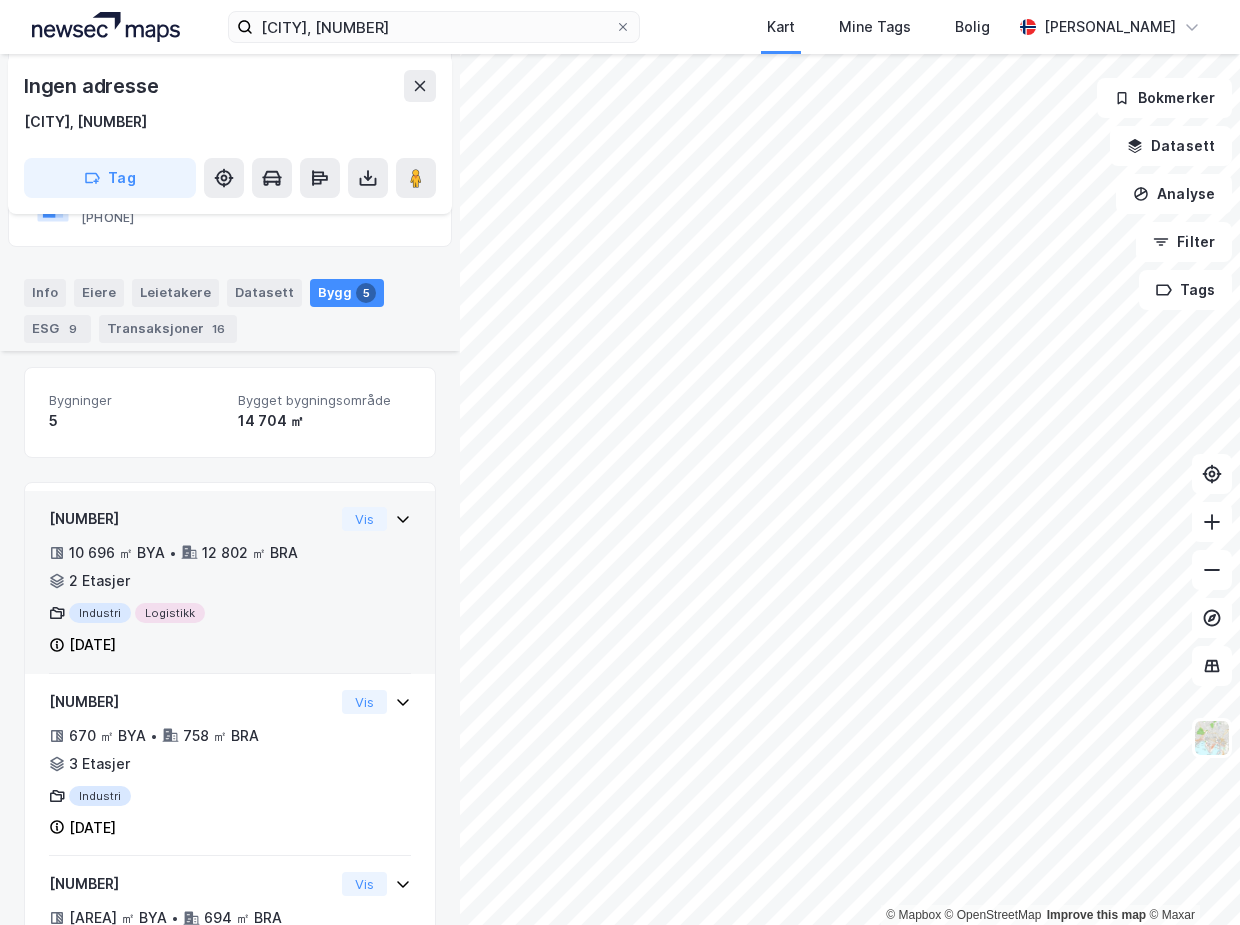 scroll, scrollTop: 276, scrollLeft: 0, axis: vertical 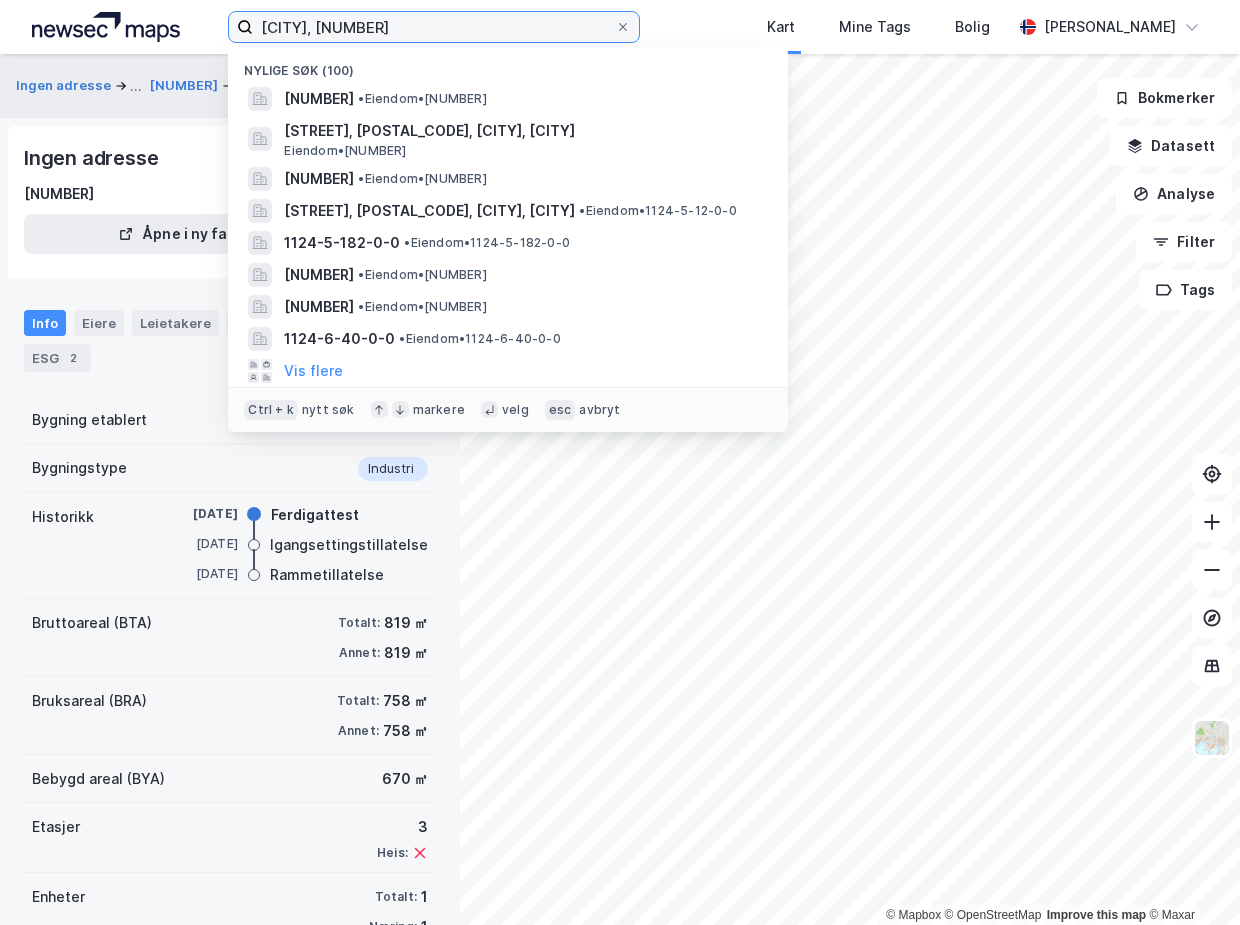 click on "[CITY], [NUMBER]" at bounding box center [434, 27] 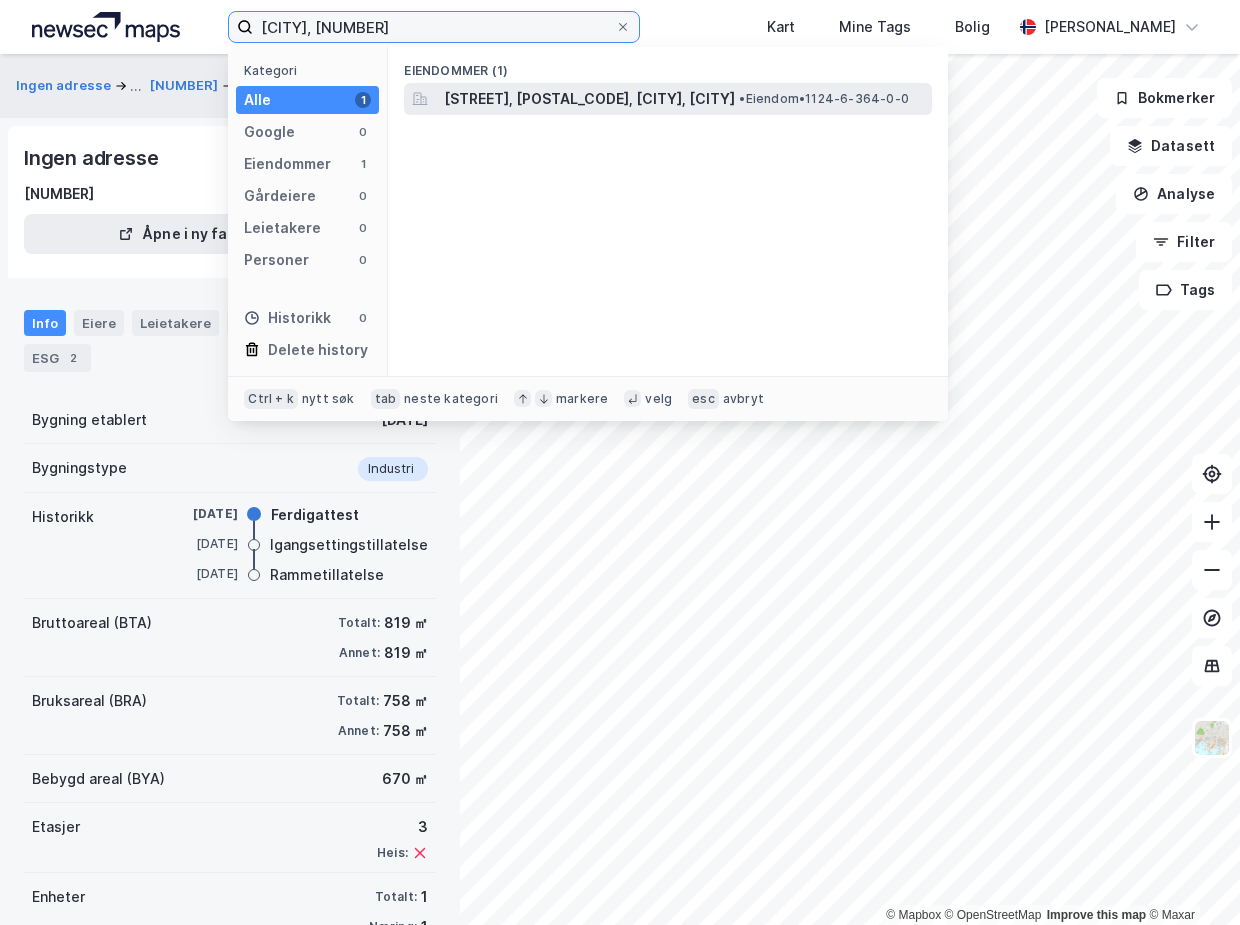 type on "[CITY], [NUMBER]" 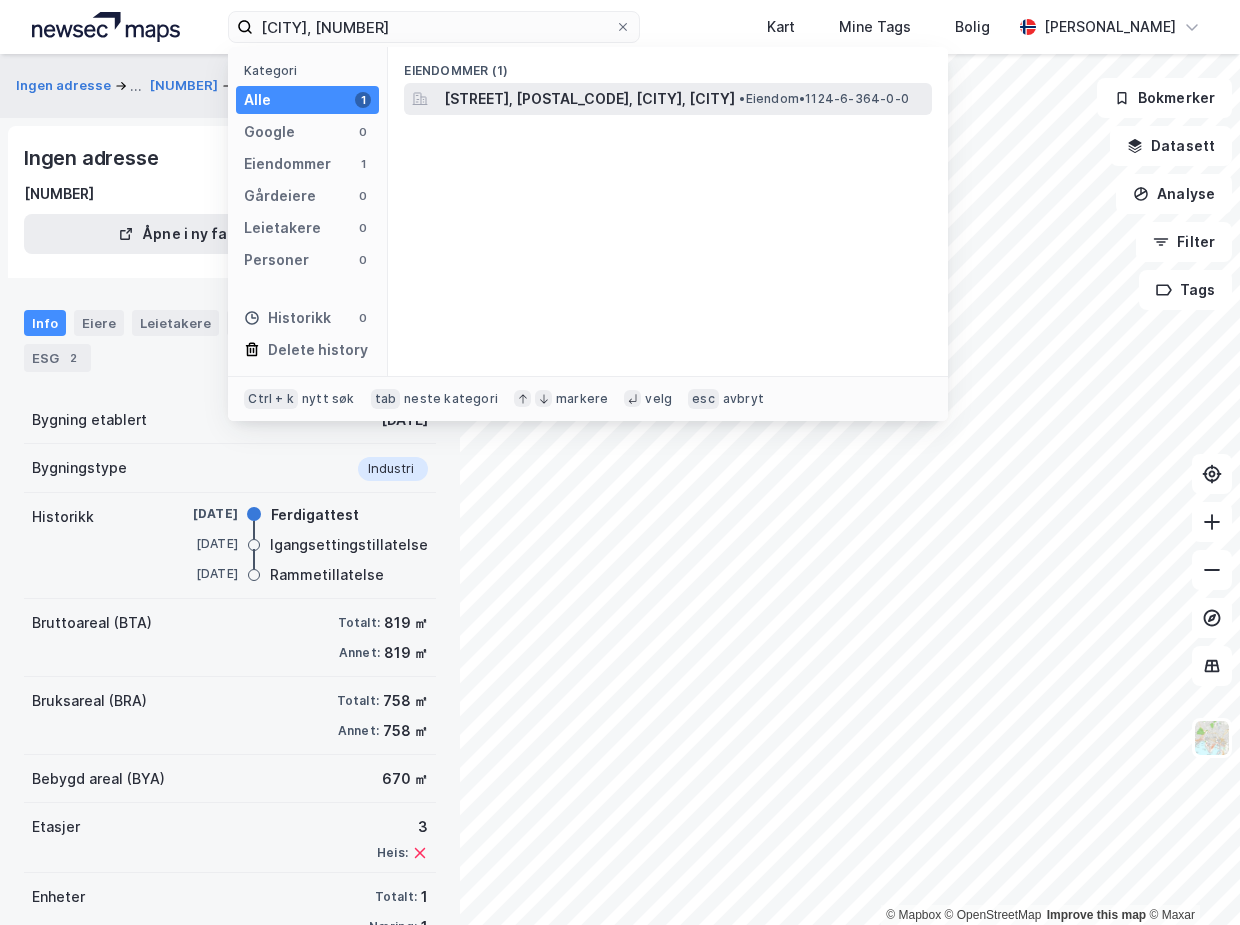 click on "[STREET], [POSTAL_CODE], [CITY], [CITY]" at bounding box center (589, 99) 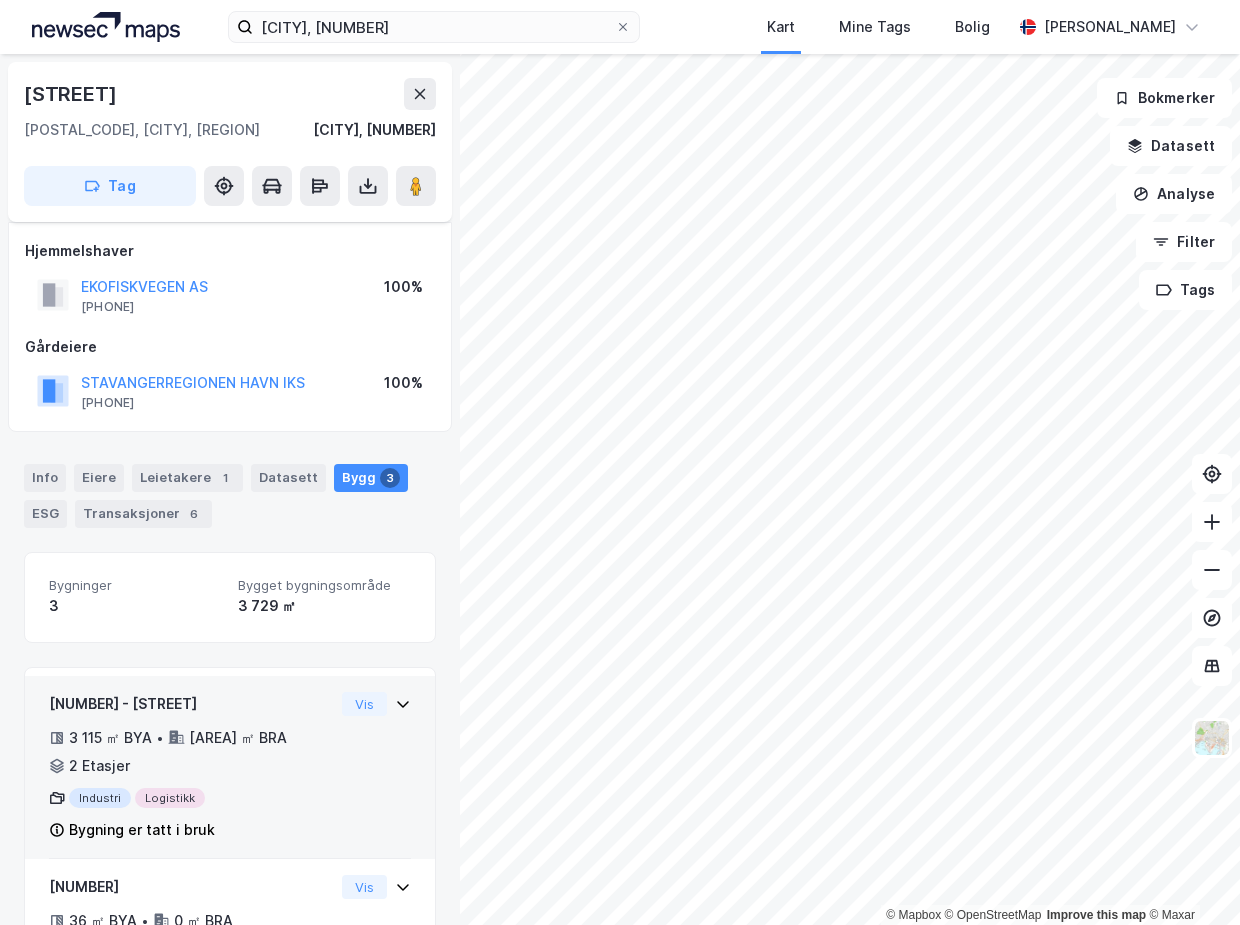 scroll, scrollTop: 242, scrollLeft: 0, axis: vertical 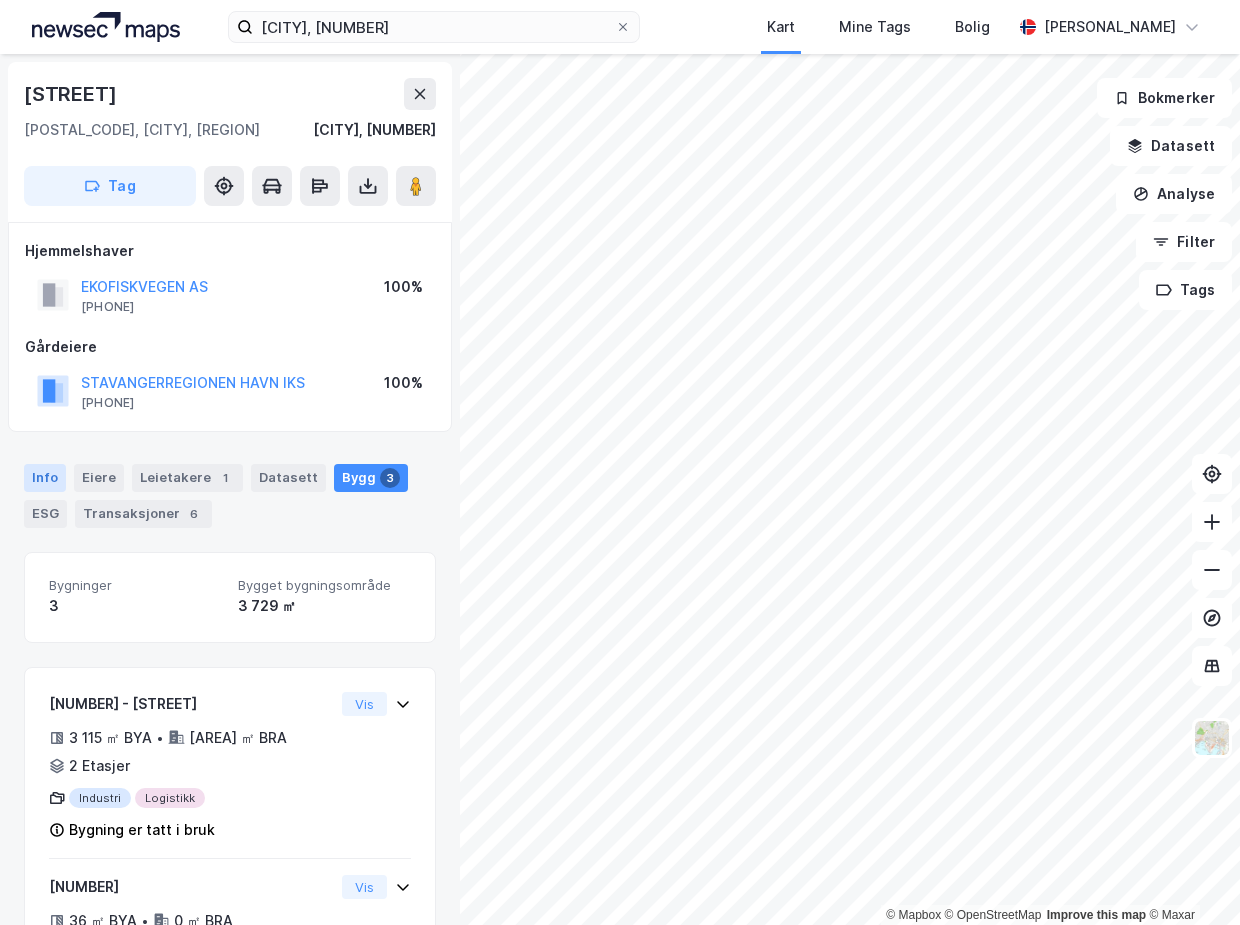 click on "Info" at bounding box center (45, 478) 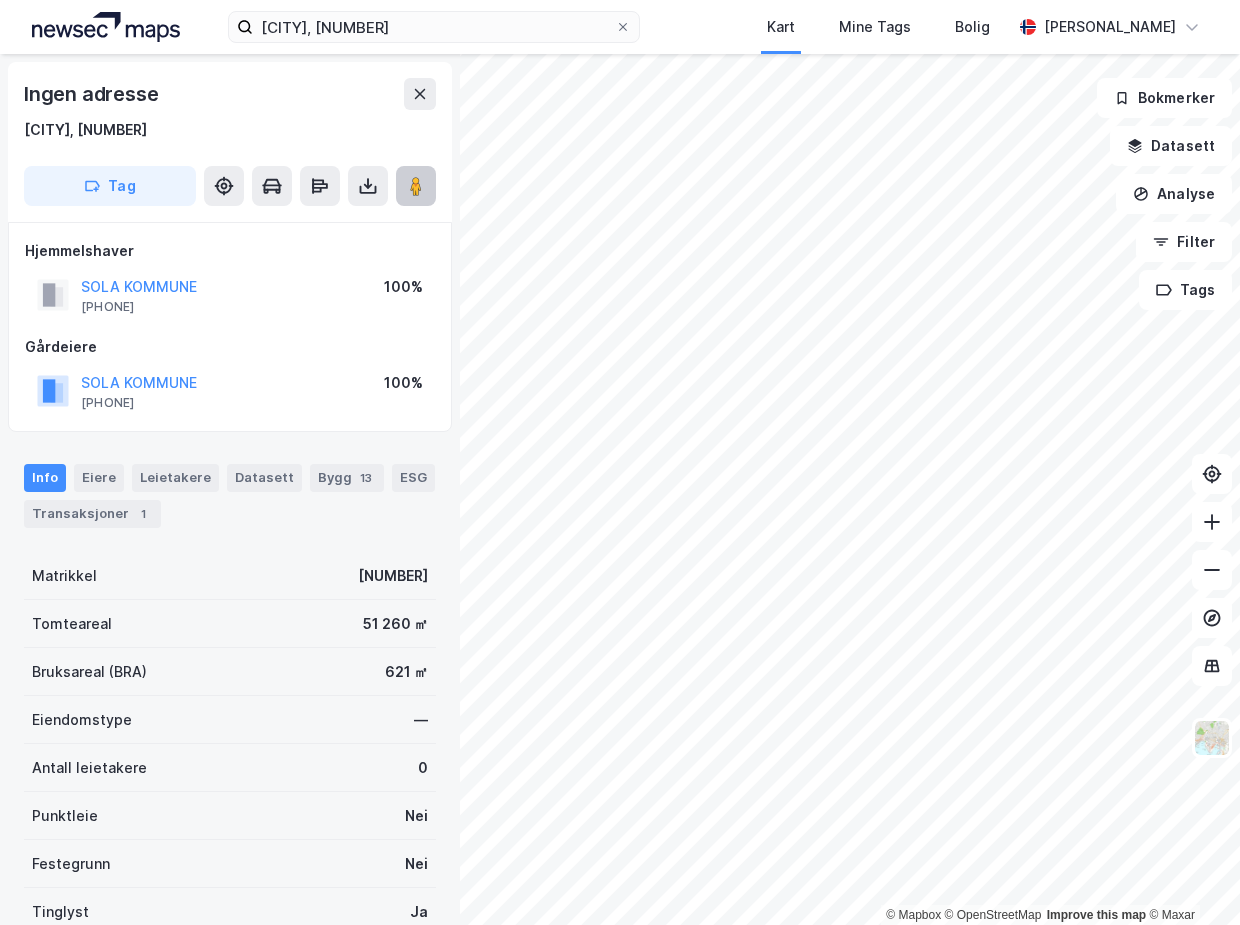 scroll, scrollTop: 5, scrollLeft: 0, axis: vertical 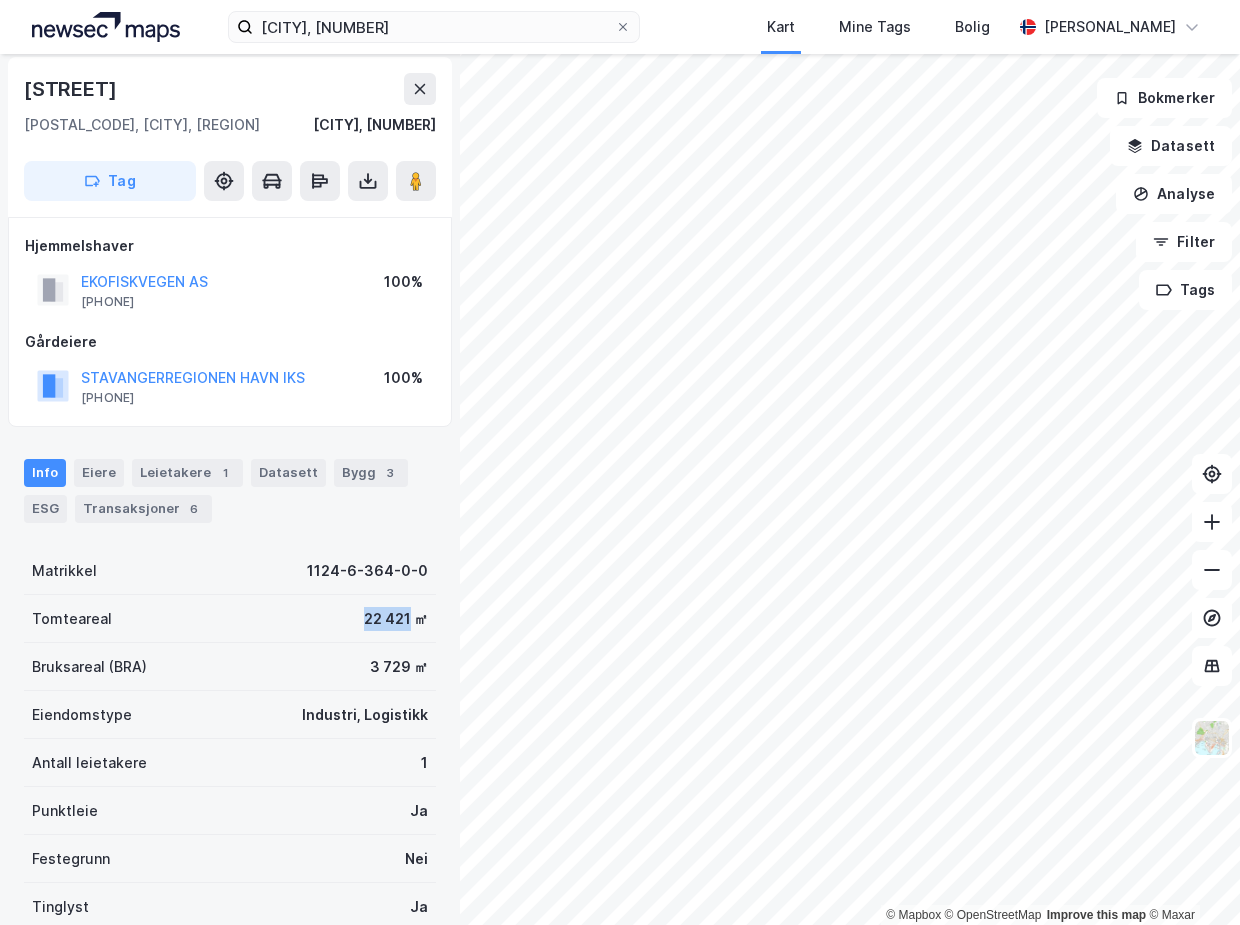 drag, startPoint x: 360, startPoint y: 610, endPoint x: 396, endPoint y: 610, distance: 36 